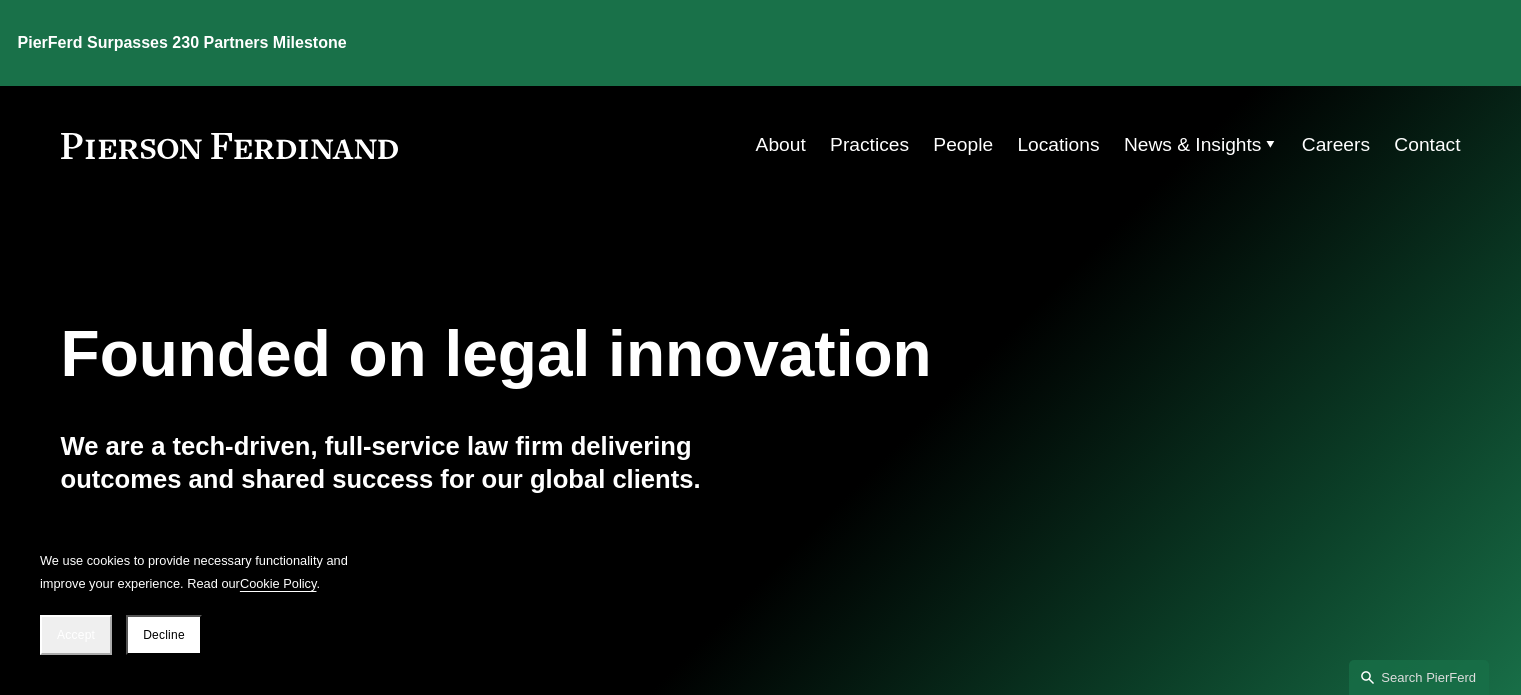 scroll, scrollTop: 0, scrollLeft: 0, axis: both 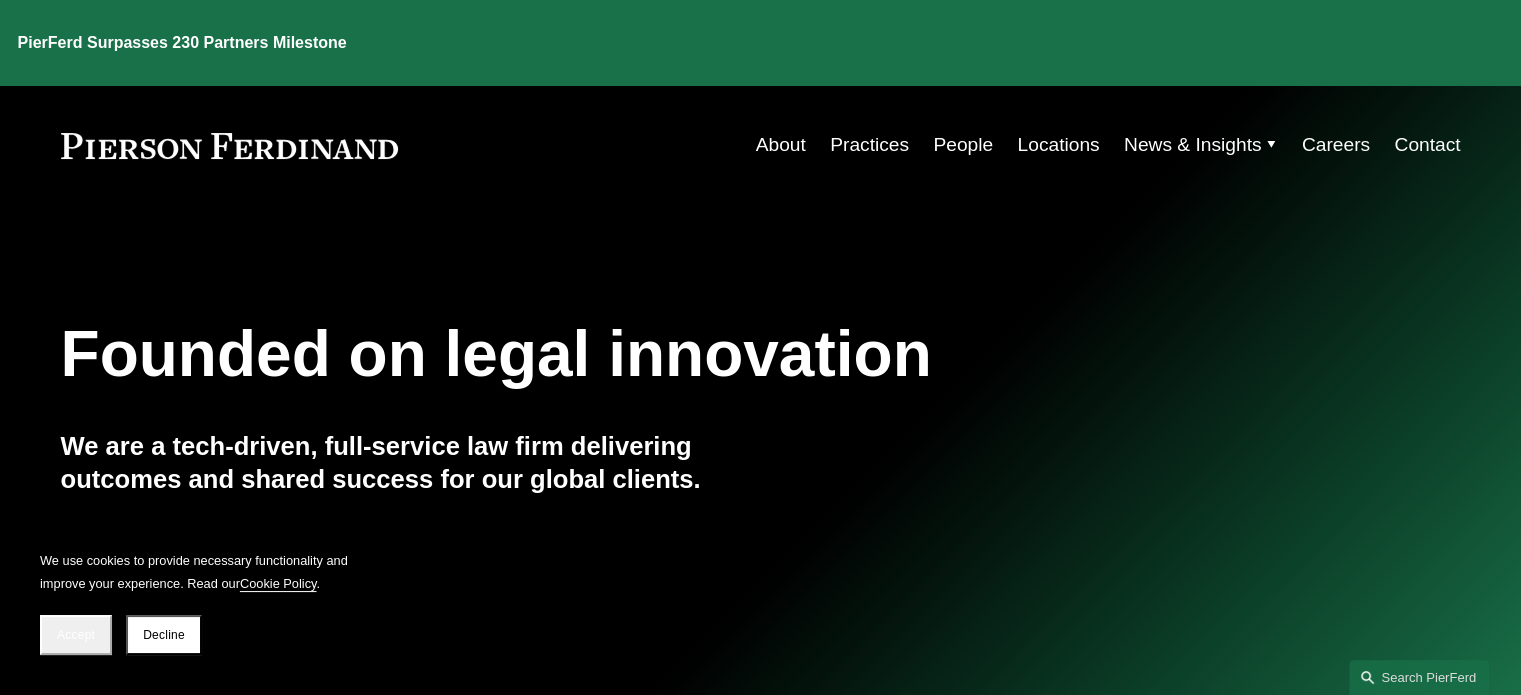 click on "Practices" at bounding box center (869, 145) 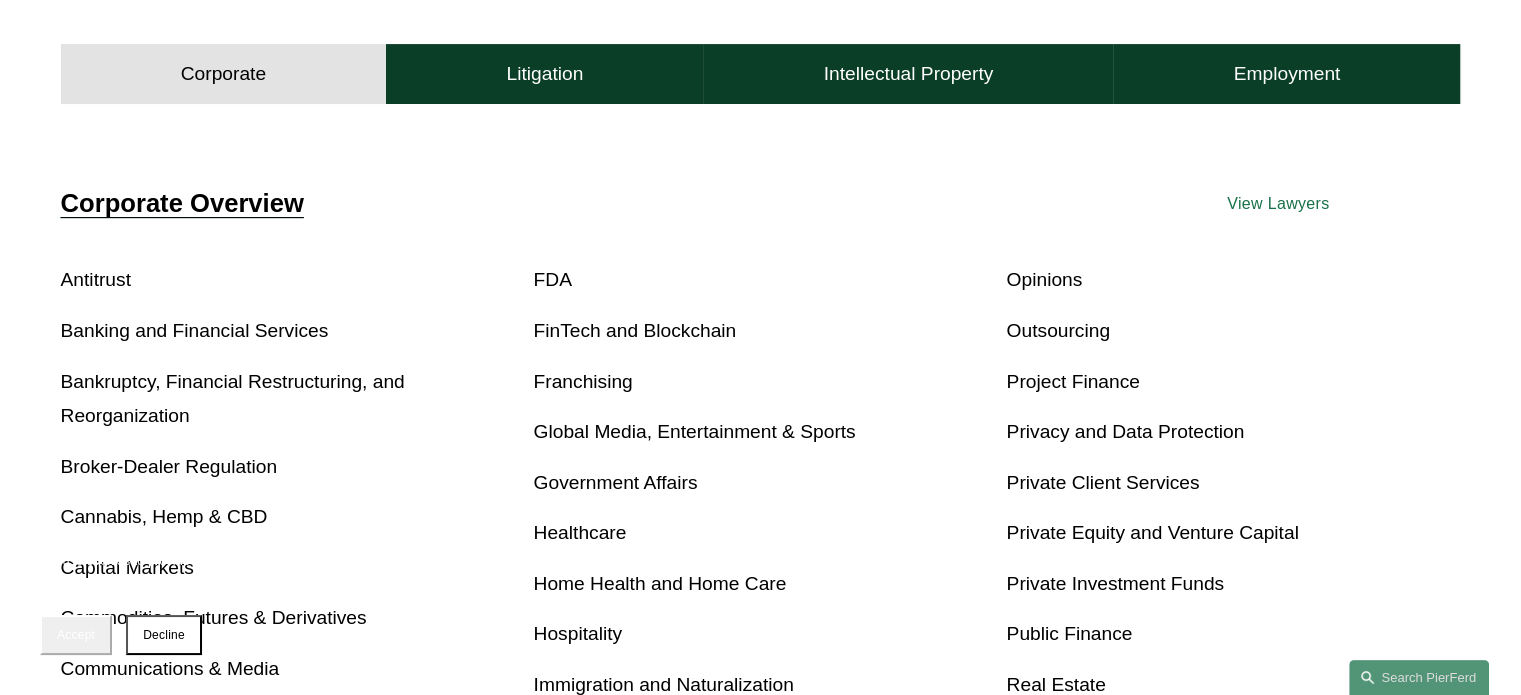 scroll, scrollTop: 600, scrollLeft: 0, axis: vertical 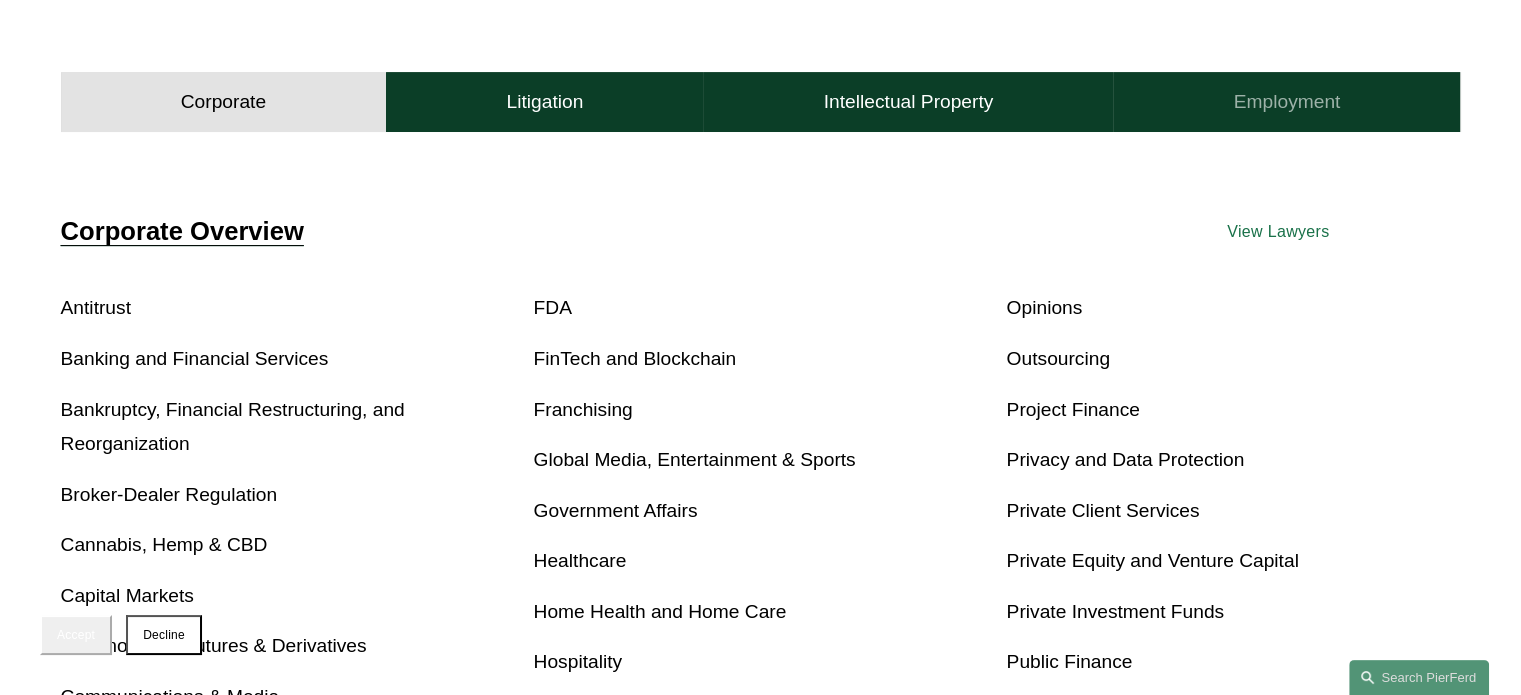 drag, startPoint x: 1243, startPoint y: 100, endPoint x: 1236, endPoint y: 109, distance: 11.401754 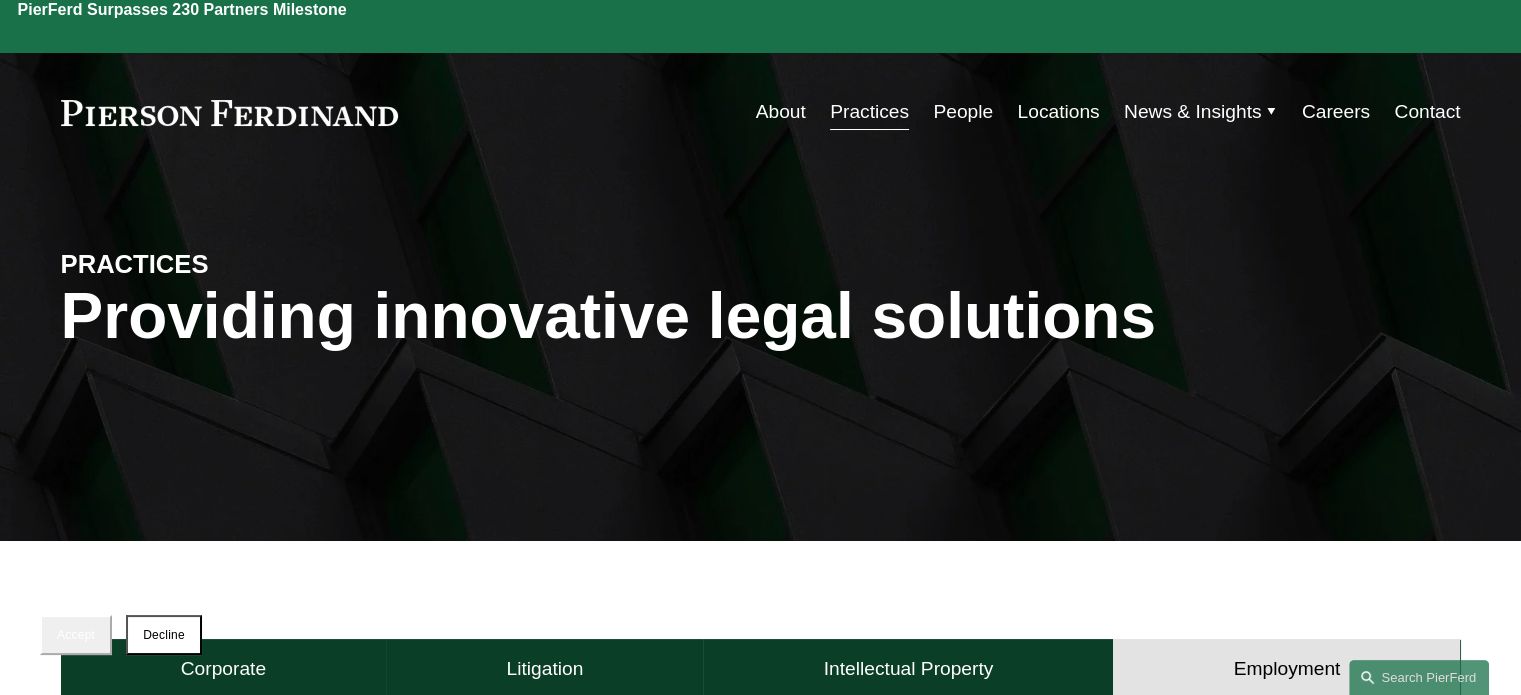 scroll, scrollTop: 0, scrollLeft: 0, axis: both 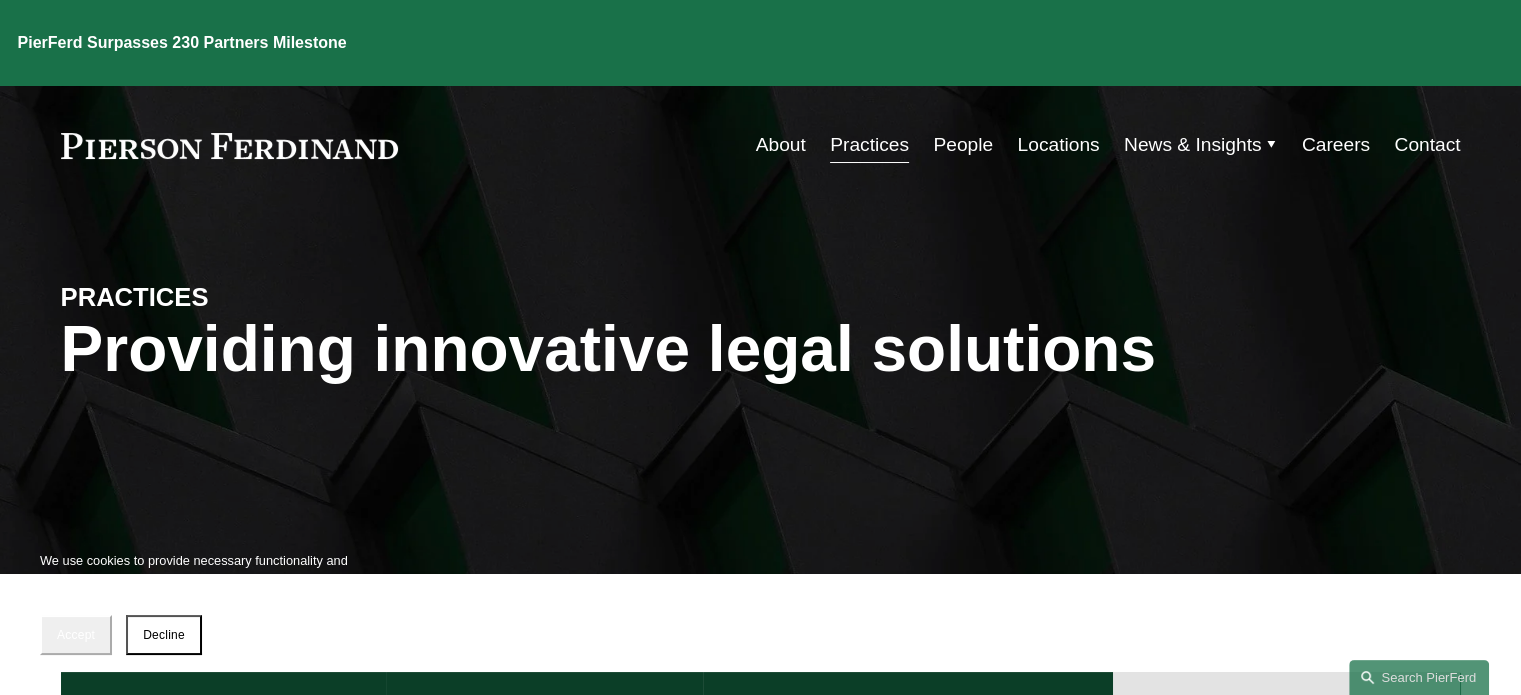 click on "People" at bounding box center [963, 145] 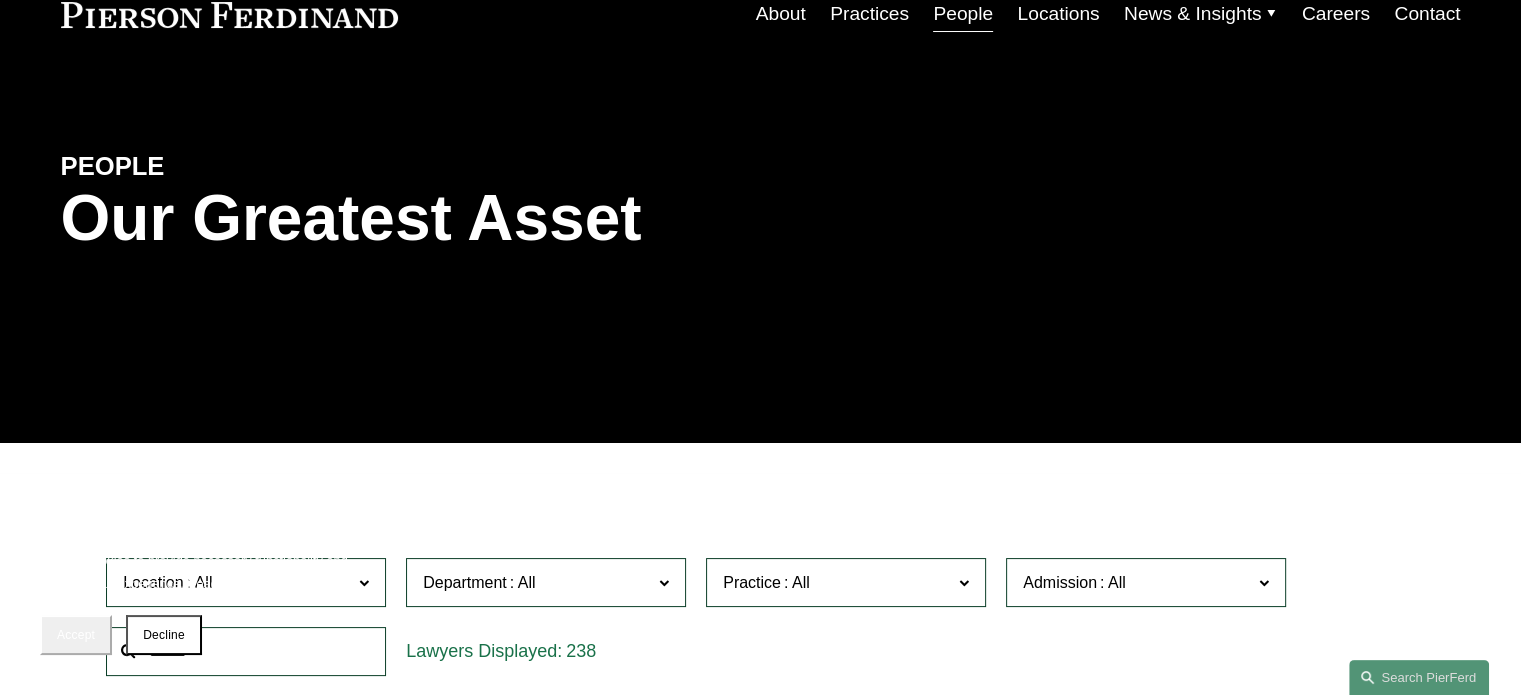 scroll, scrollTop: 0, scrollLeft: 0, axis: both 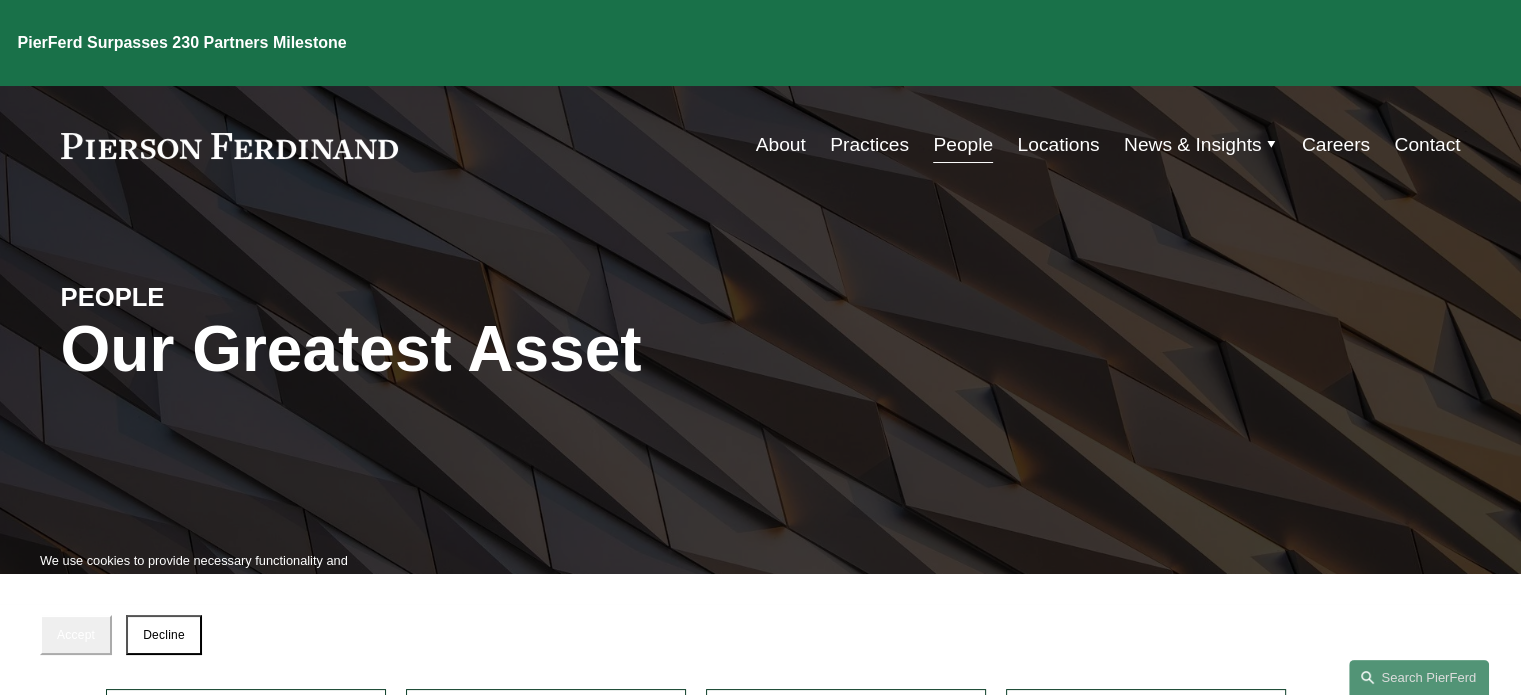 click on "Locations" at bounding box center (1058, 145) 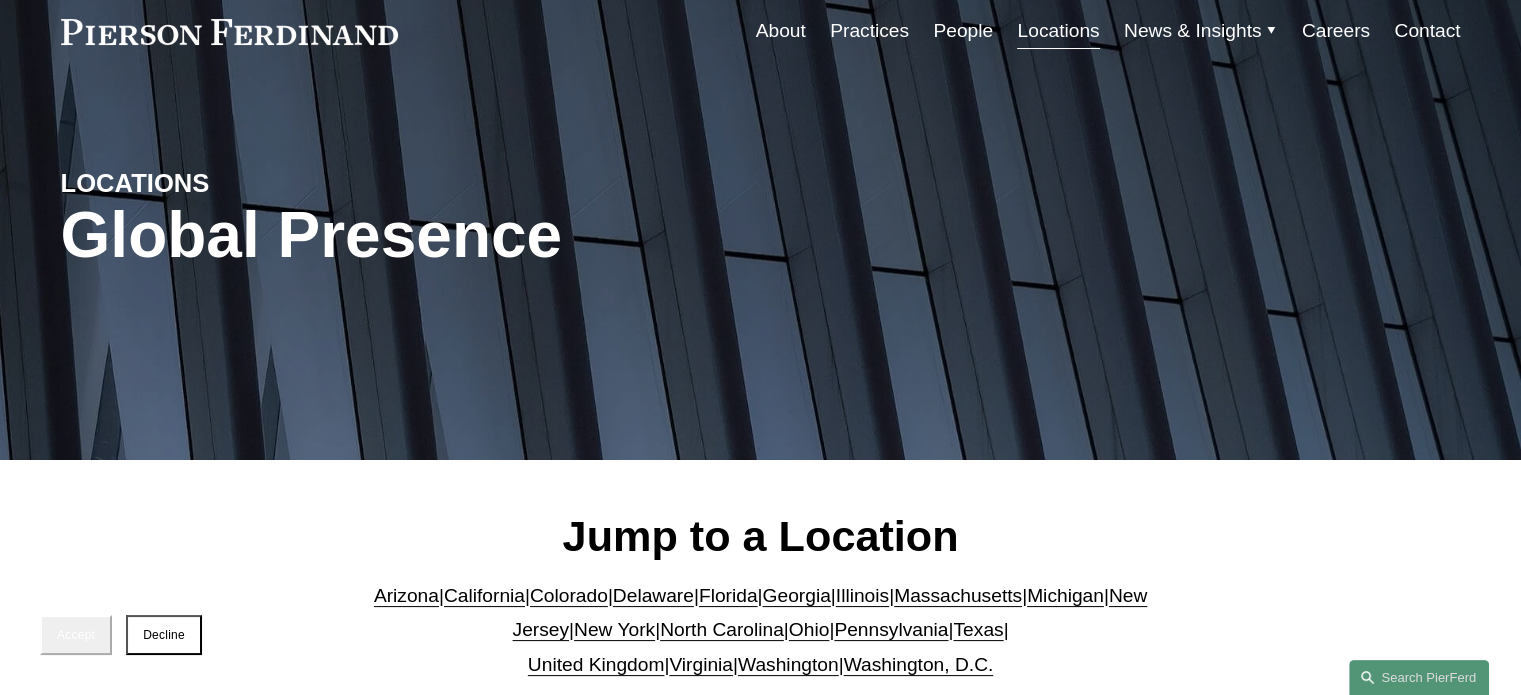 scroll, scrollTop: 0, scrollLeft: 0, axis: both 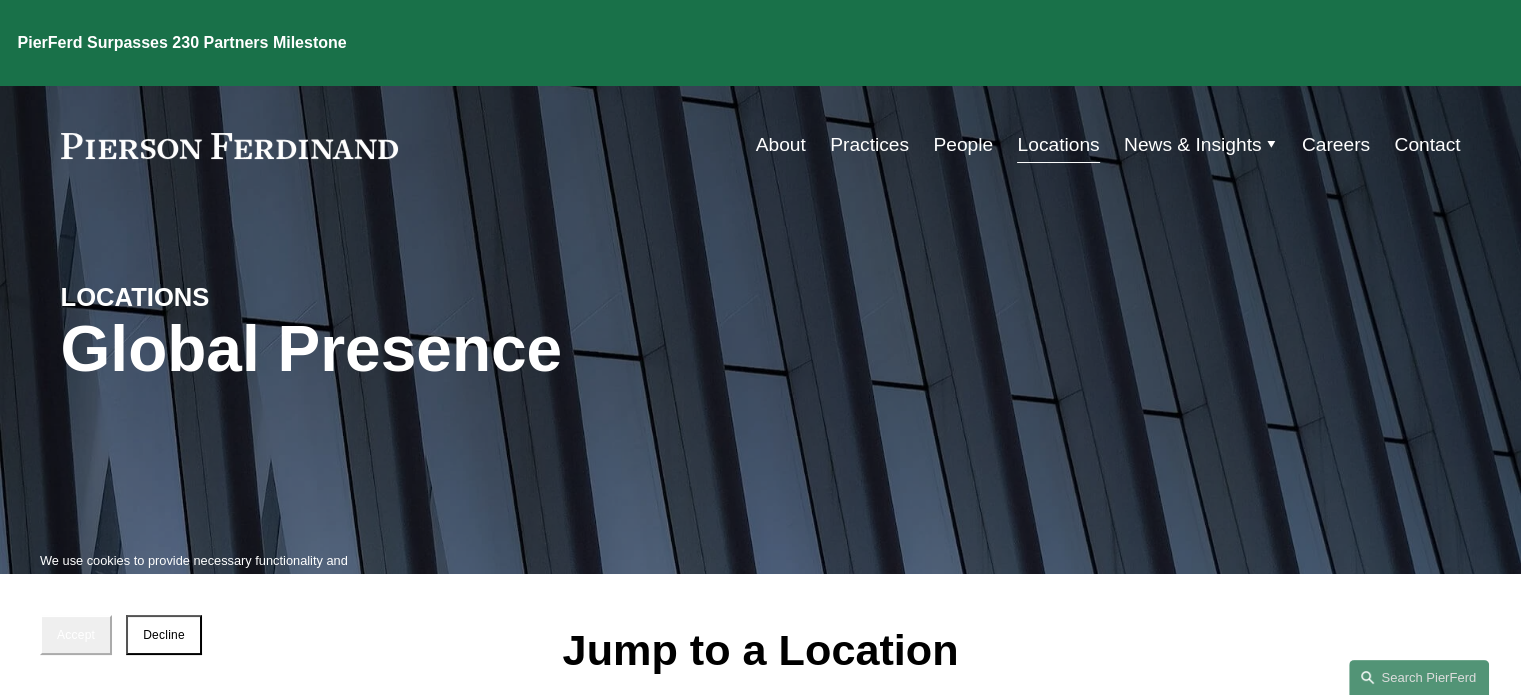 click on "Careers" at bounding box center (1336, 145) 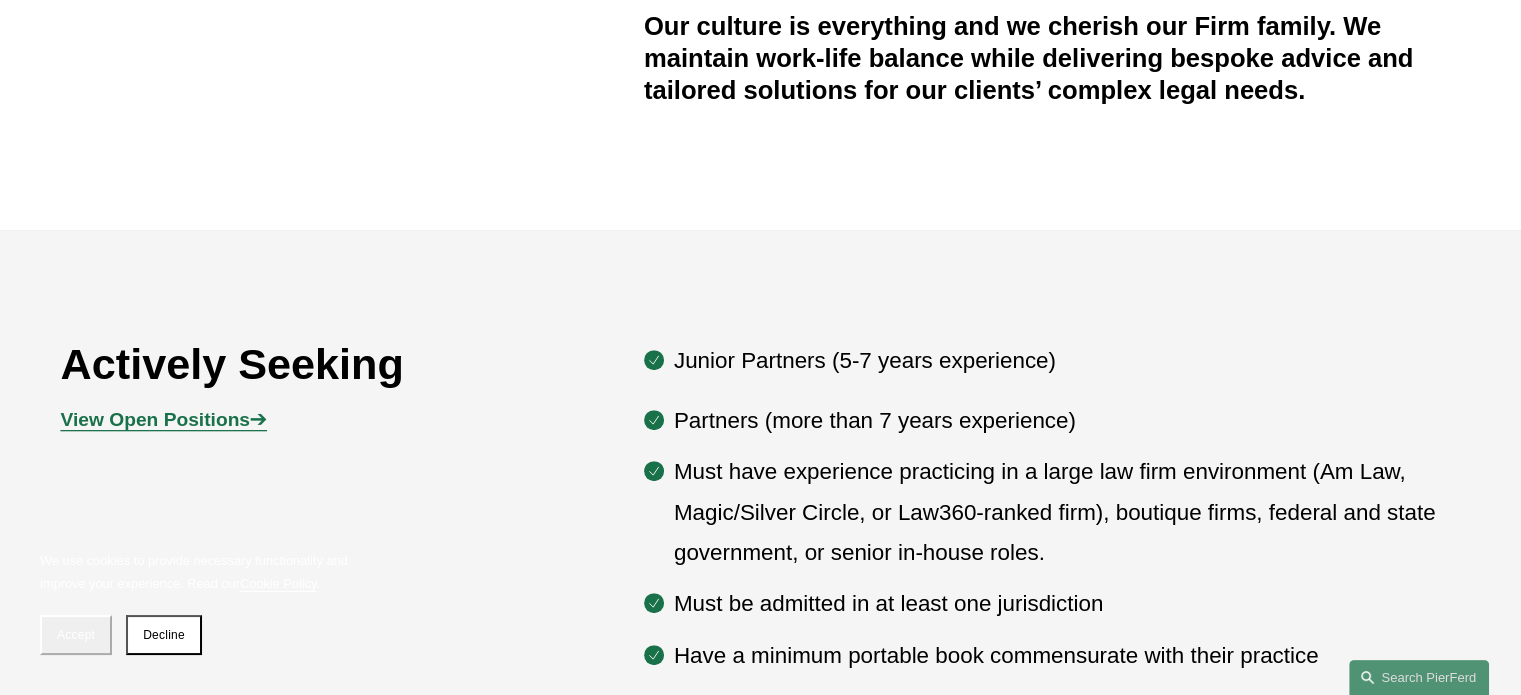 scroll, scrollTop: 800, scrollLeft: 0, axis: vertical 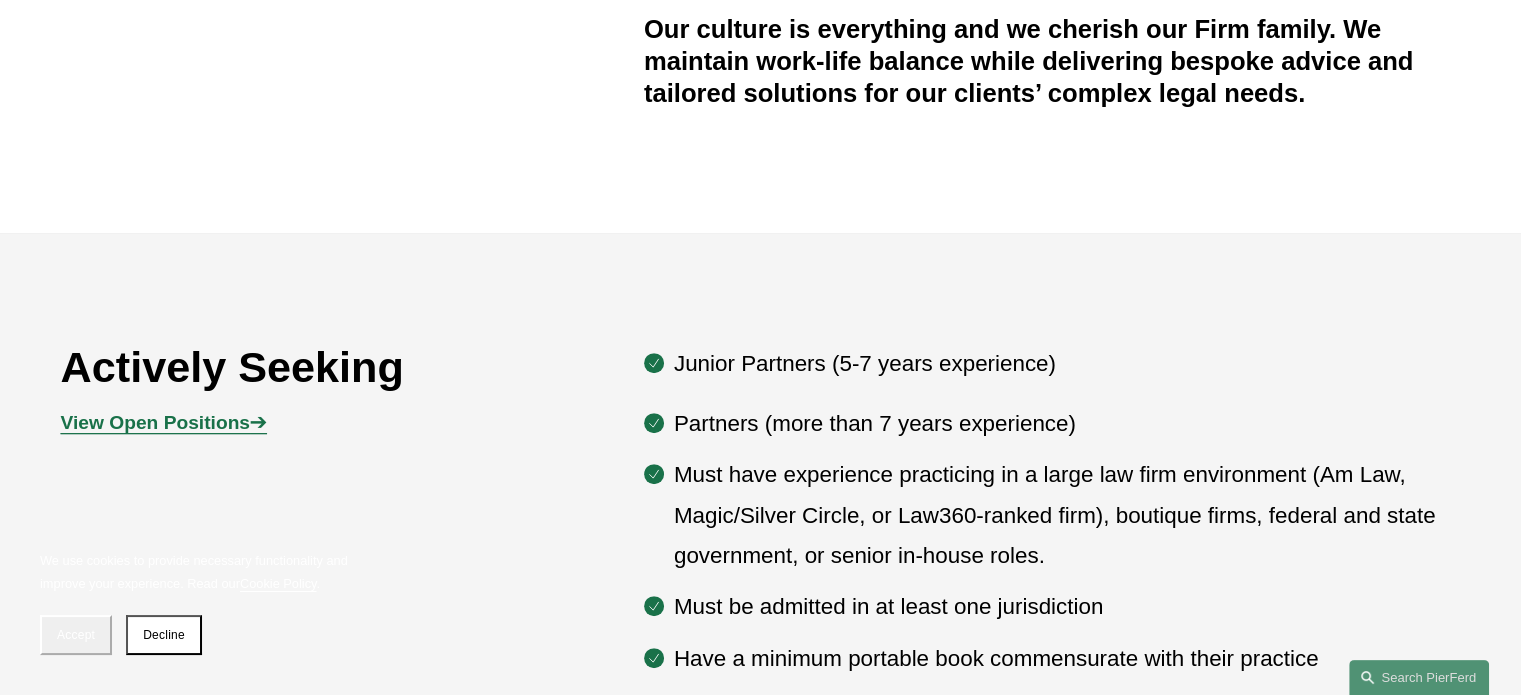 click on "View Open Positions" at bounding box center (155, 422) 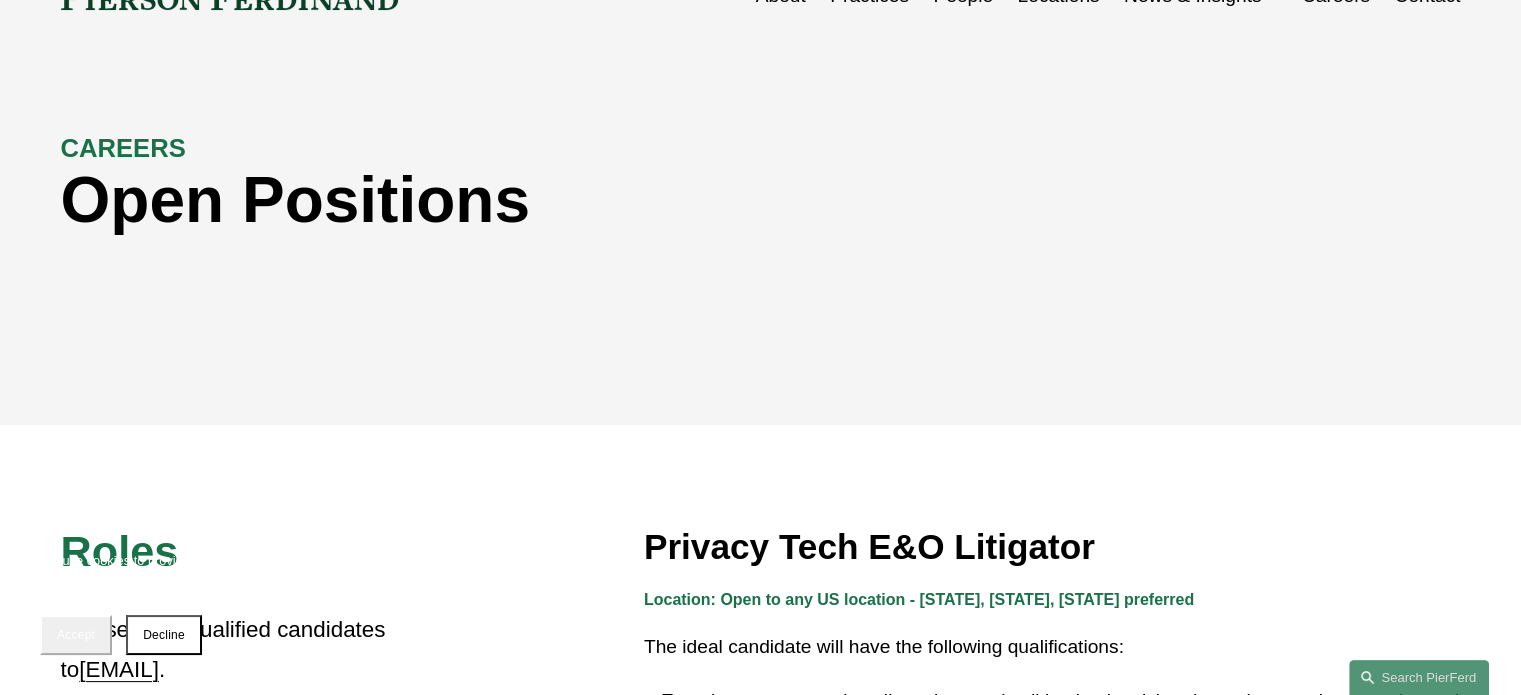 scroll, scrollTop: 0, scrollLeft: 0, axis: both 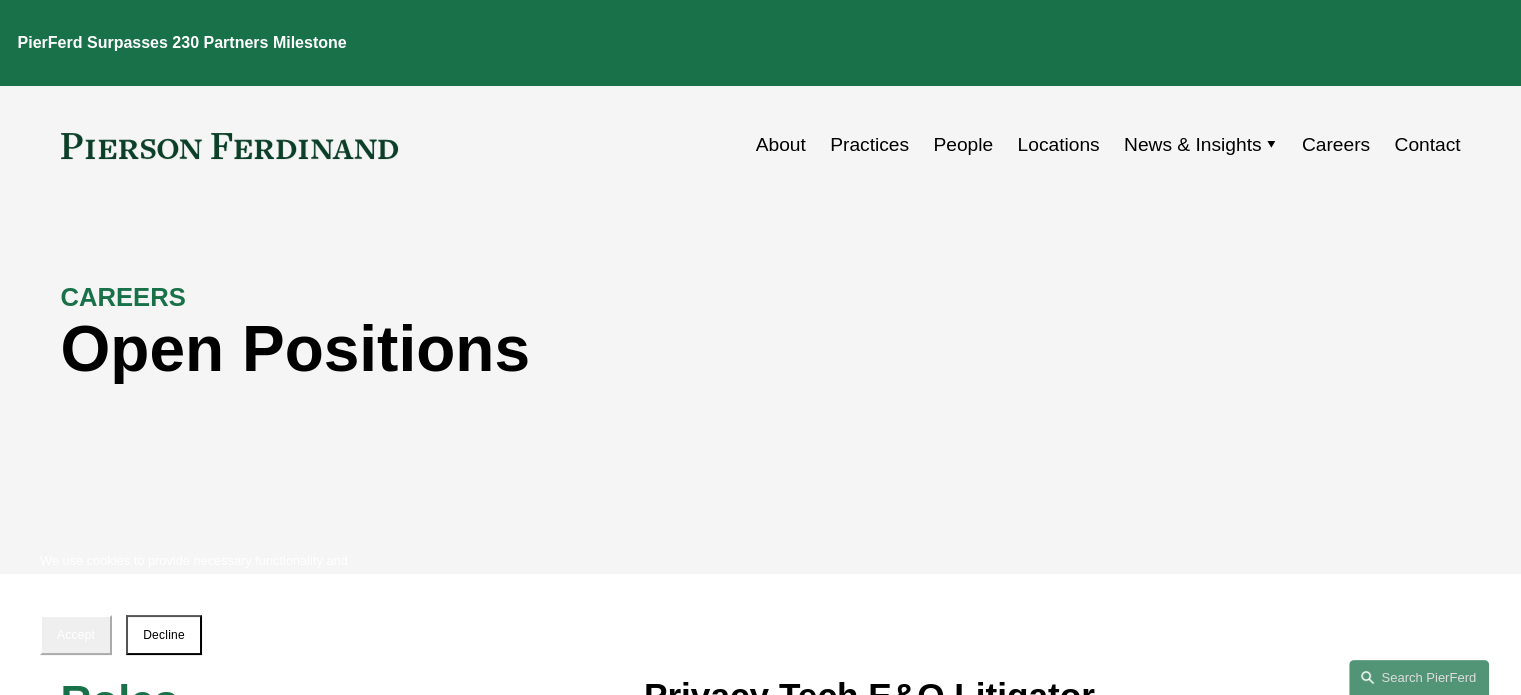 click on "Practices" at bounding box center (869, 145) 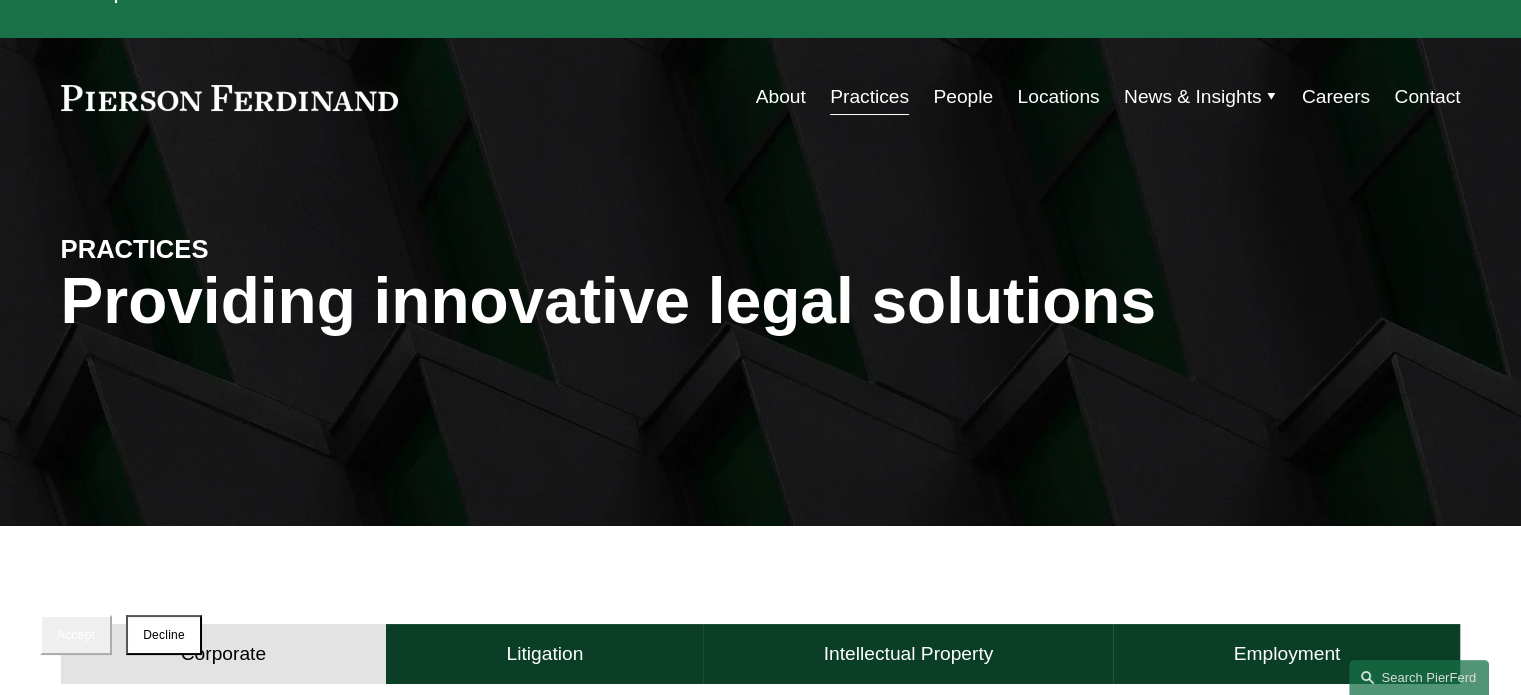 scroll, scrollTop: 0, scrollLeft: 0, axis: both 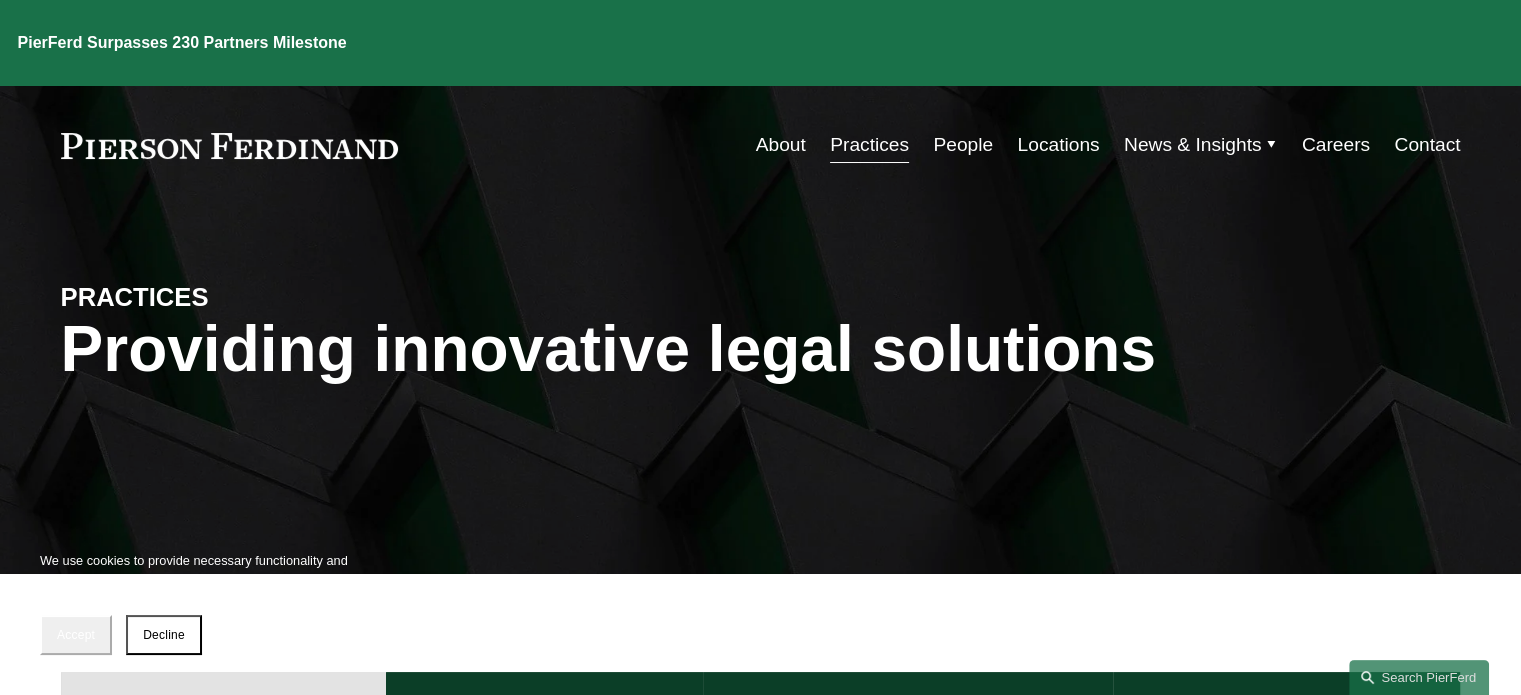 click on "Locations" at bounding box center (1058, 145) 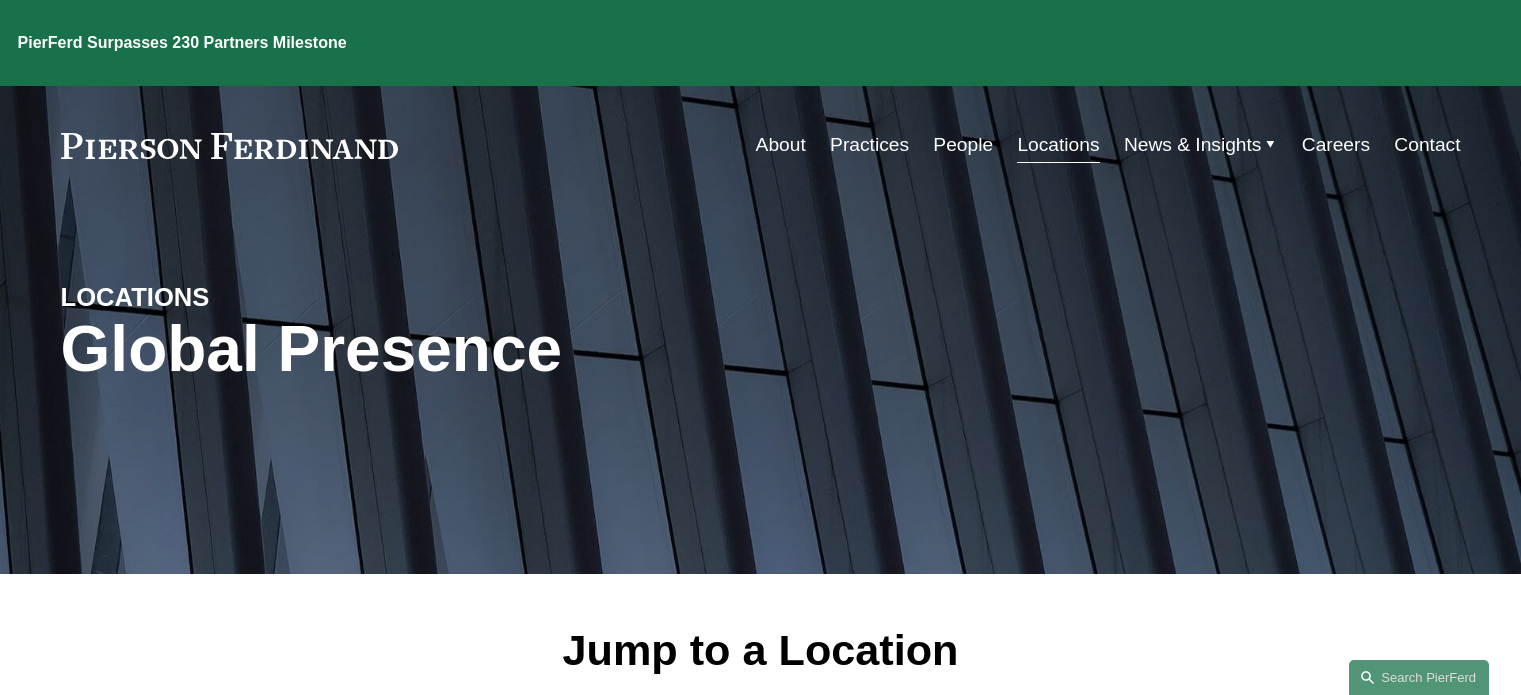 scroll, scrollTop: 0, scrollLeft: 0, axis: both 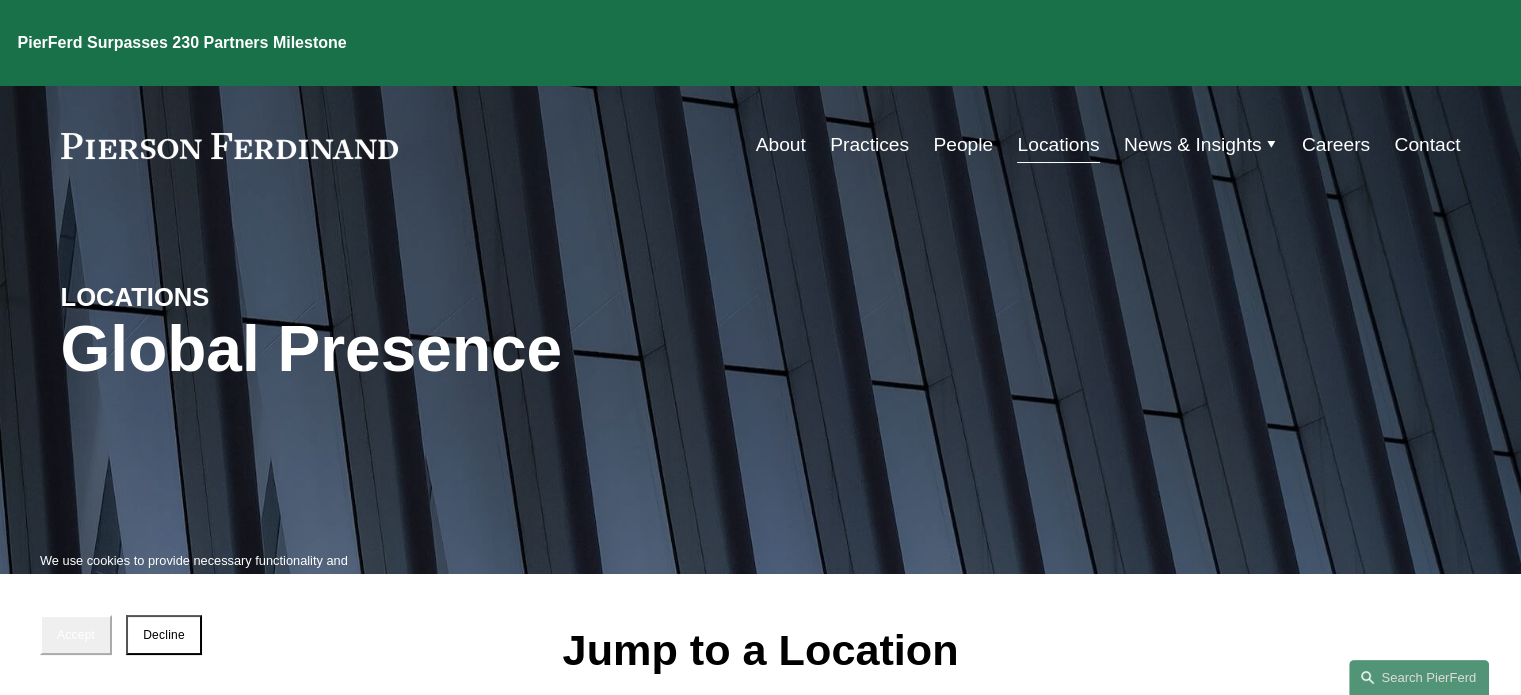drag, startPoint x: 955, startPoint y: 465, endPoint x: 955, endPoint y: 477, distance: 12 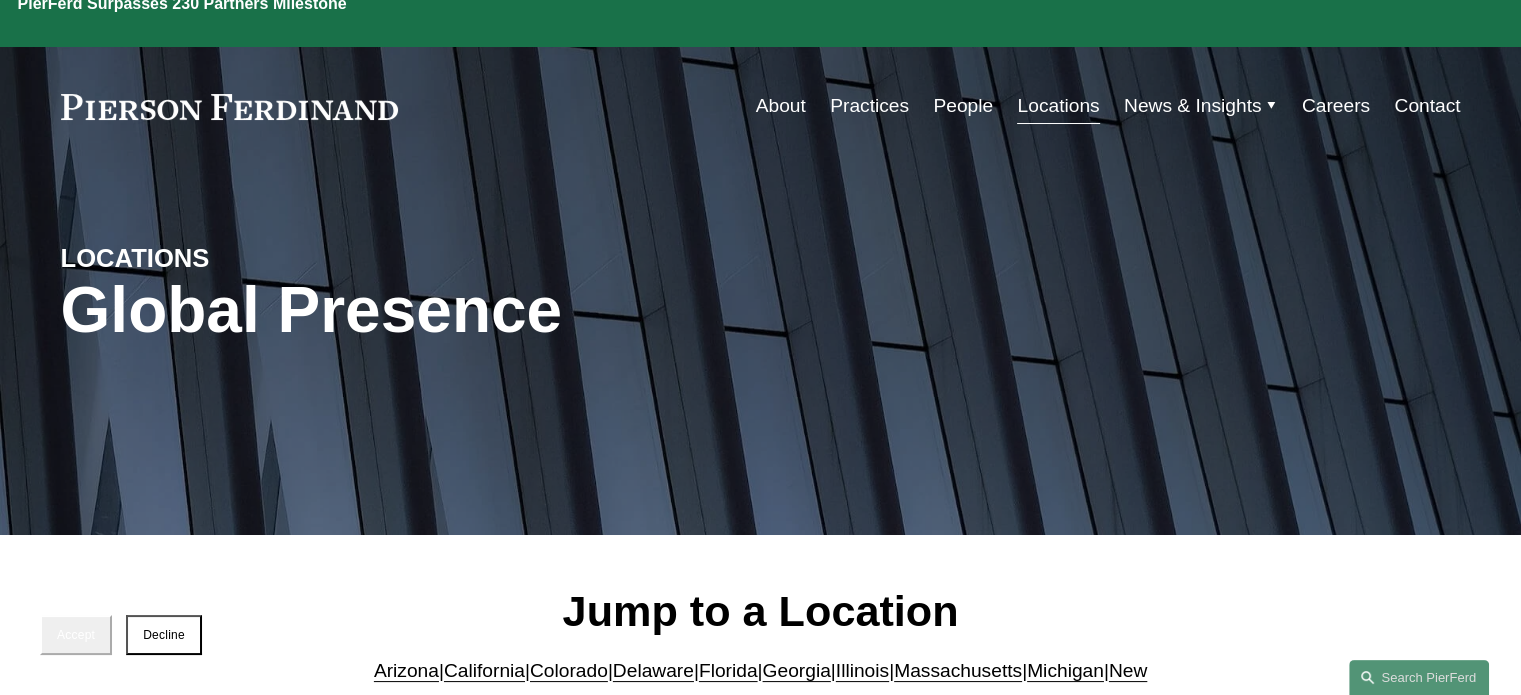scroll, scrollTop: 0, scrollLeft: 0, axis: both 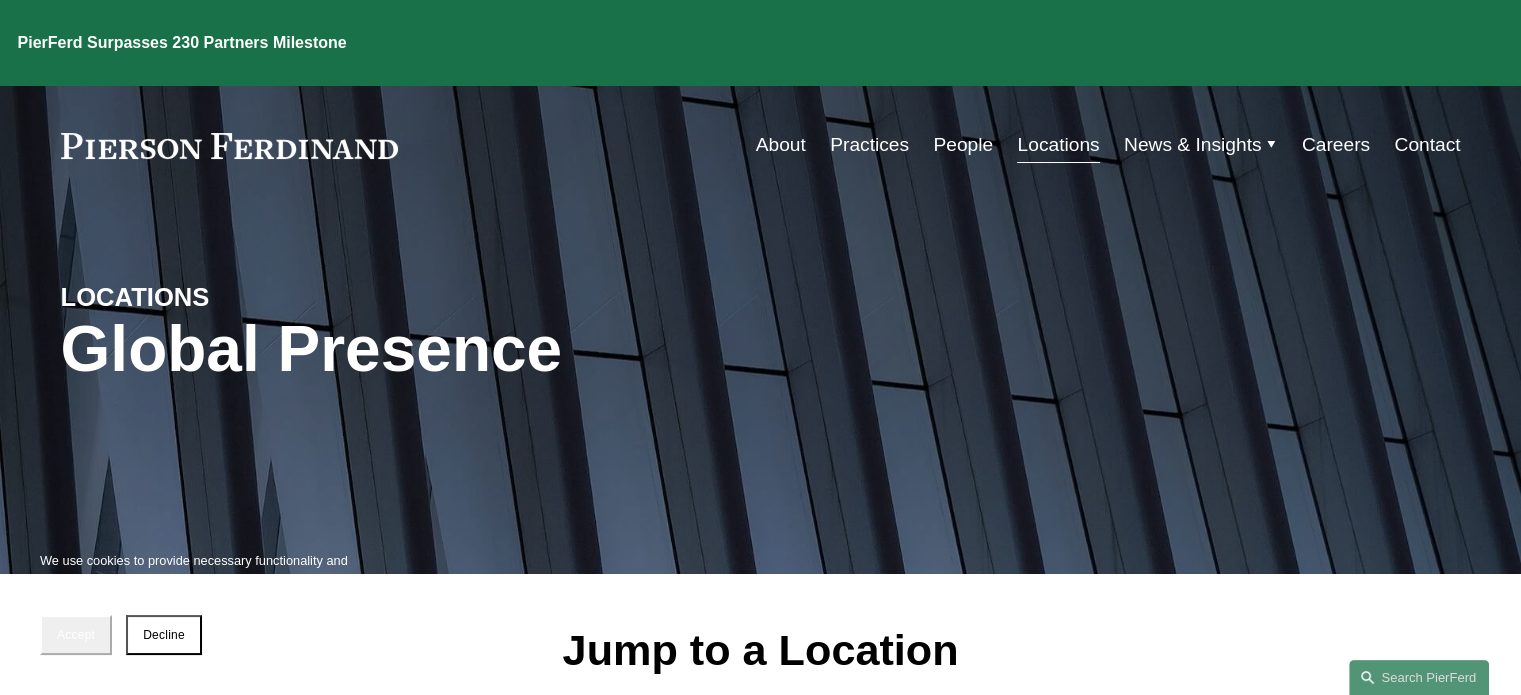 click on "News & Insights" at bounding box center [1193, 145] 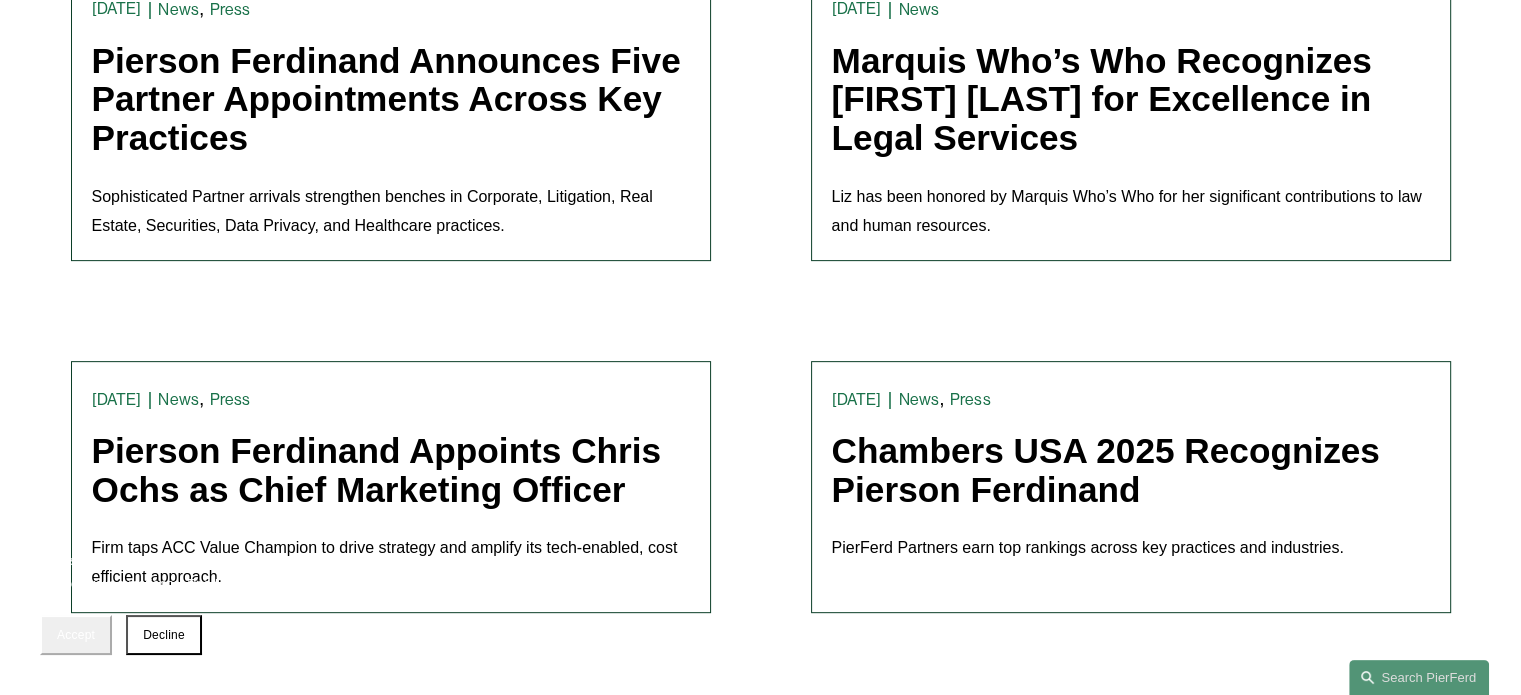 scroll, scrollTop: 500, scrollLeft: 0, axis: vertical 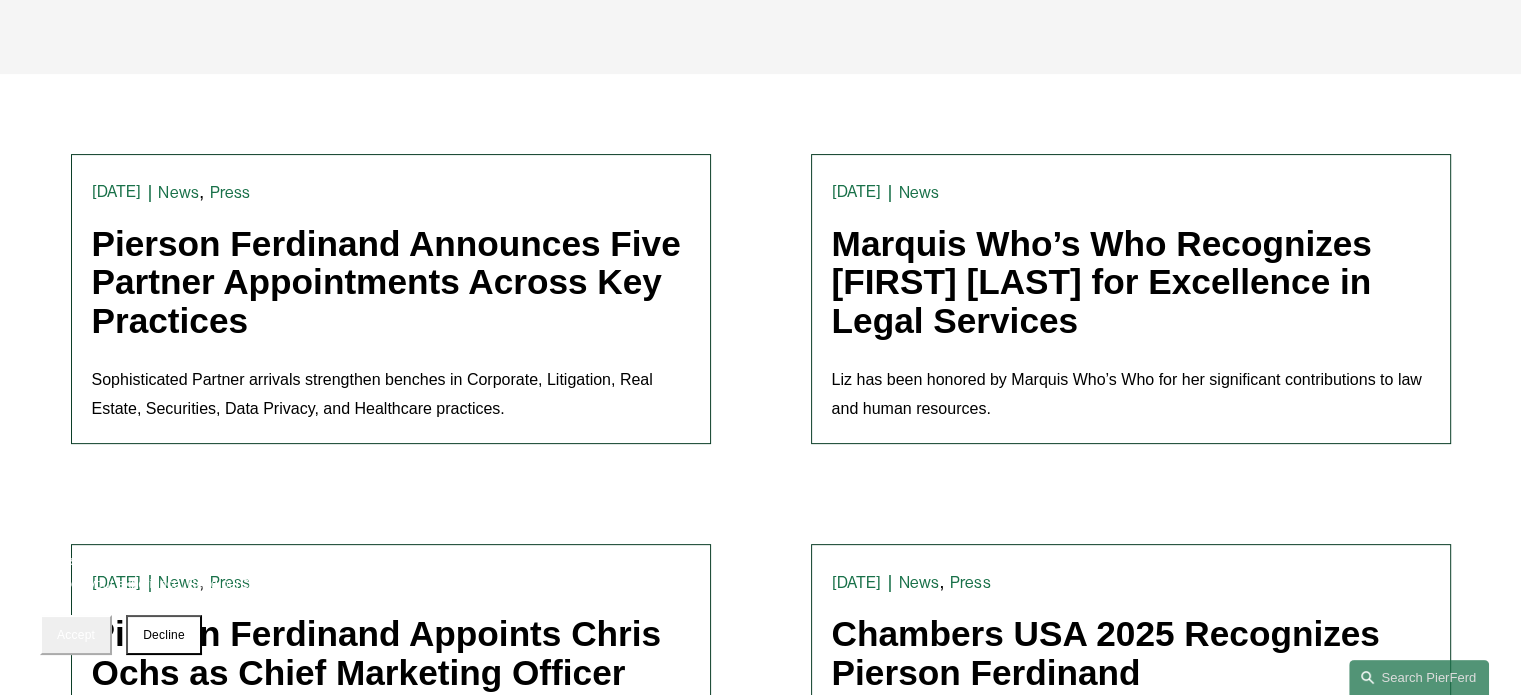 drag, startPoint x: 265, startPoint y: 335, endPoint x: 76, endPoint y: 255, distance: 205.23401 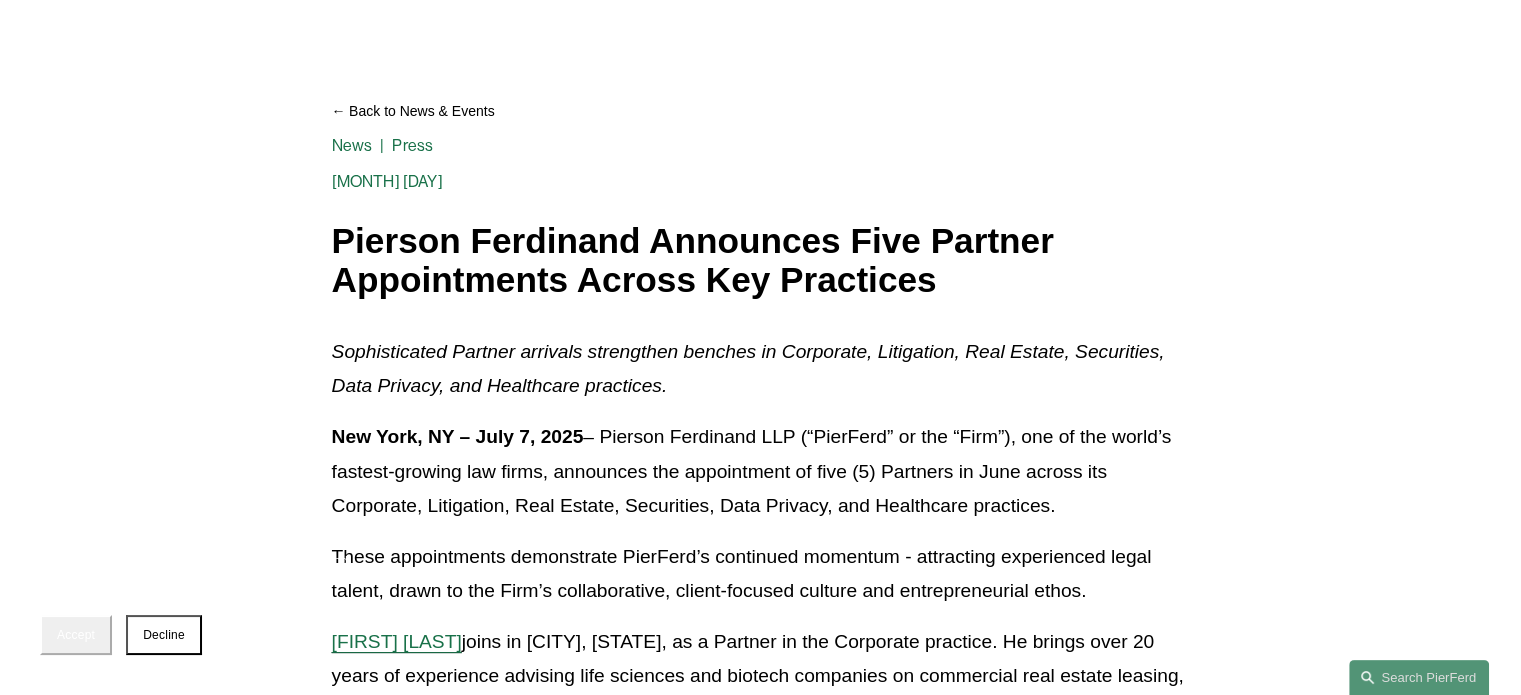 scroll, scrollTop: 100, scrollLeft: 0, axis: vertical 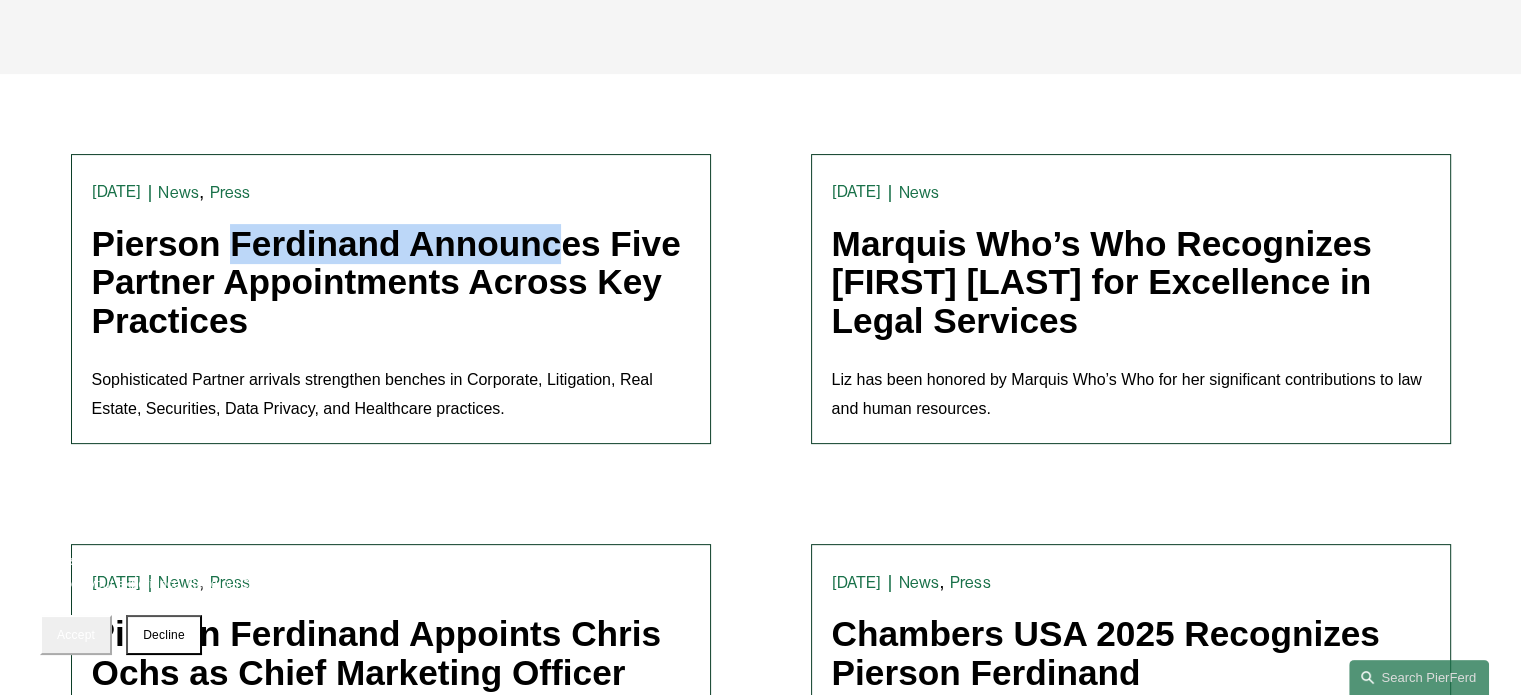 drag, startPoint x: 75, startPoint y: 233, endPoint x: 398, endPoint y: 247, distance: 323.30325 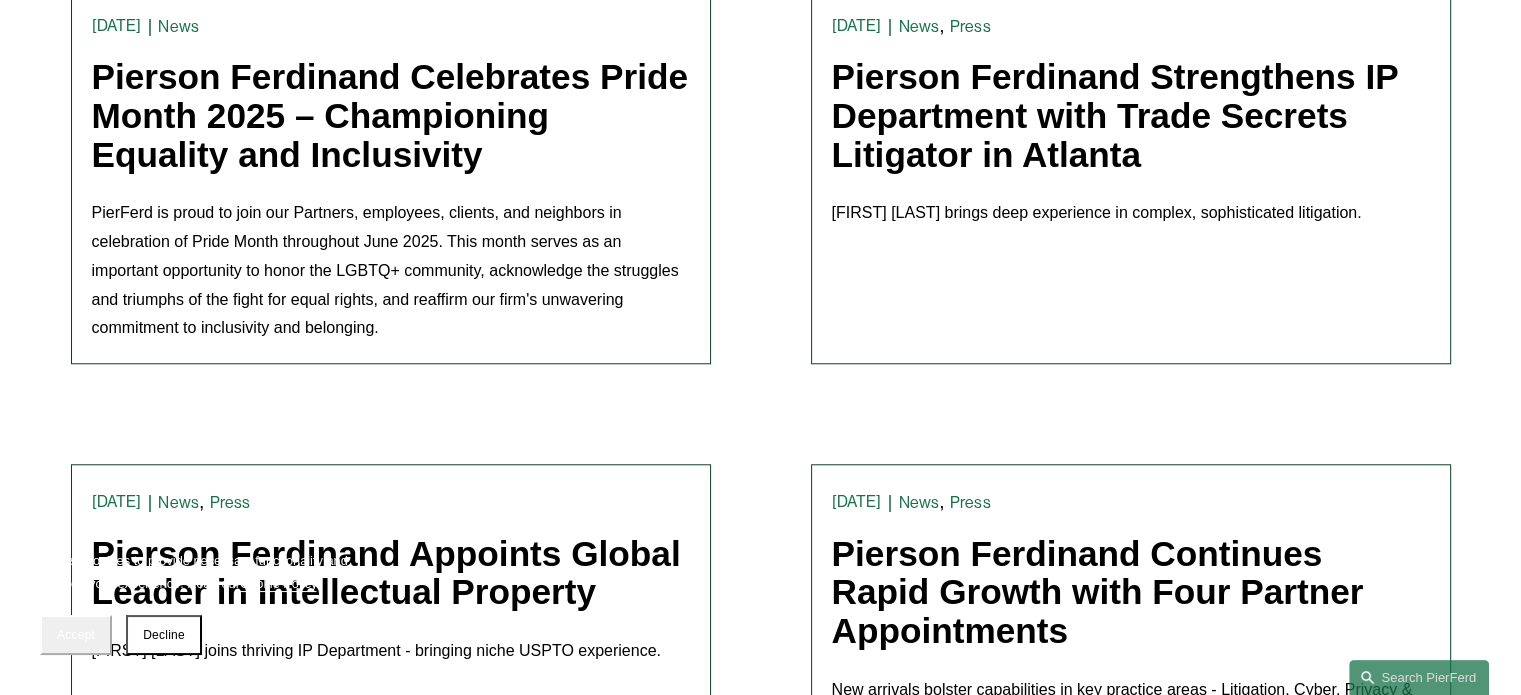 scroll, scrollTop: 1800, scrollLeft: 0, axis: vertical 